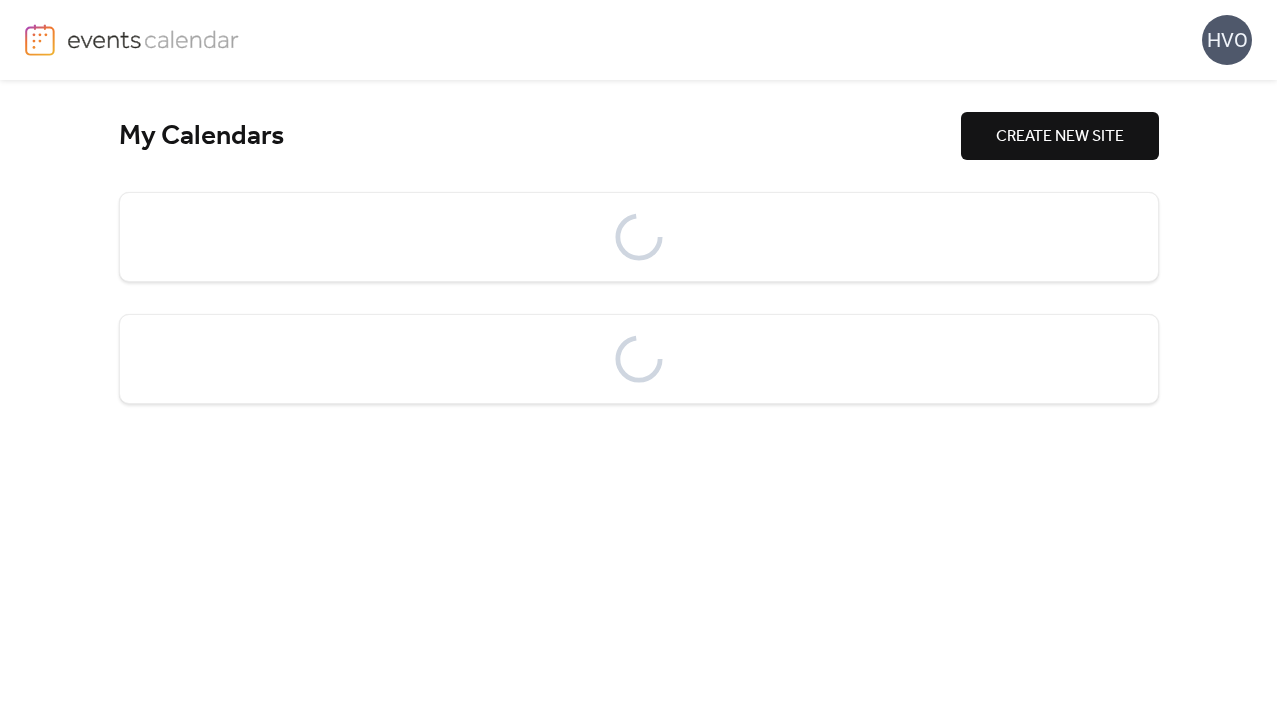 scroll, scrollTop: 0, scrollLeft: 0, axis: both 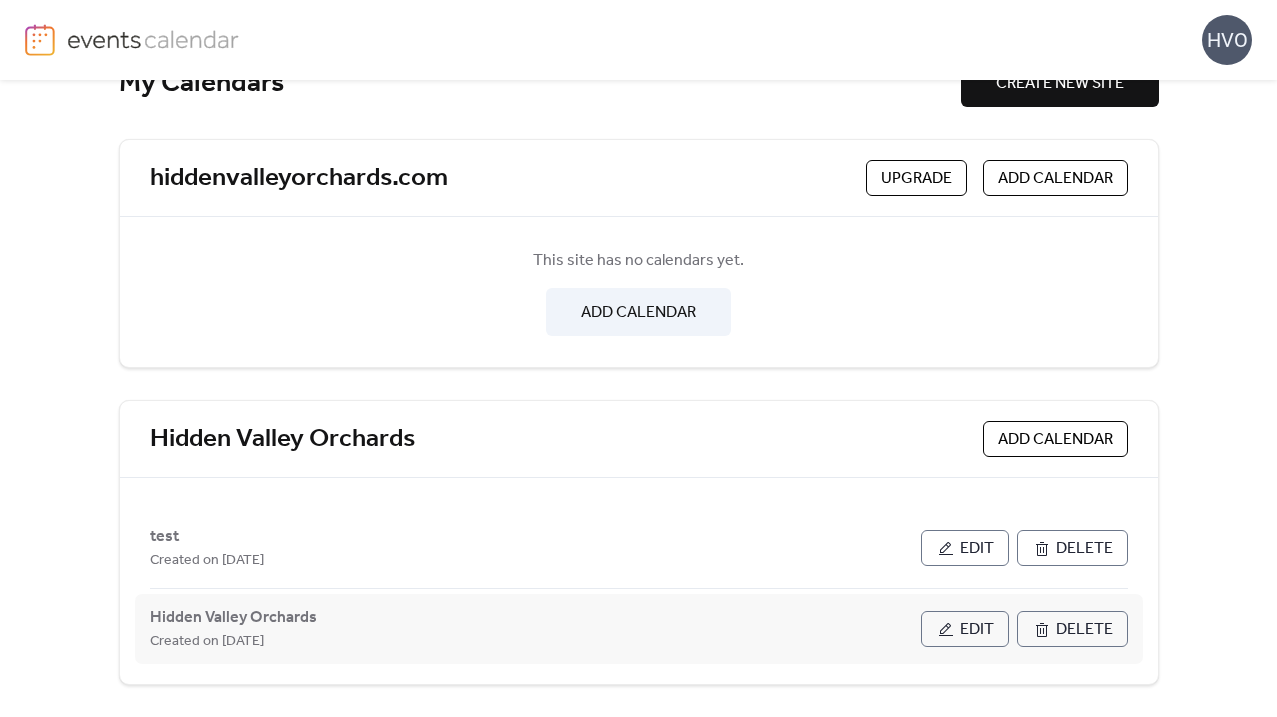 click on "Edit" at bounding box center [977, 630] 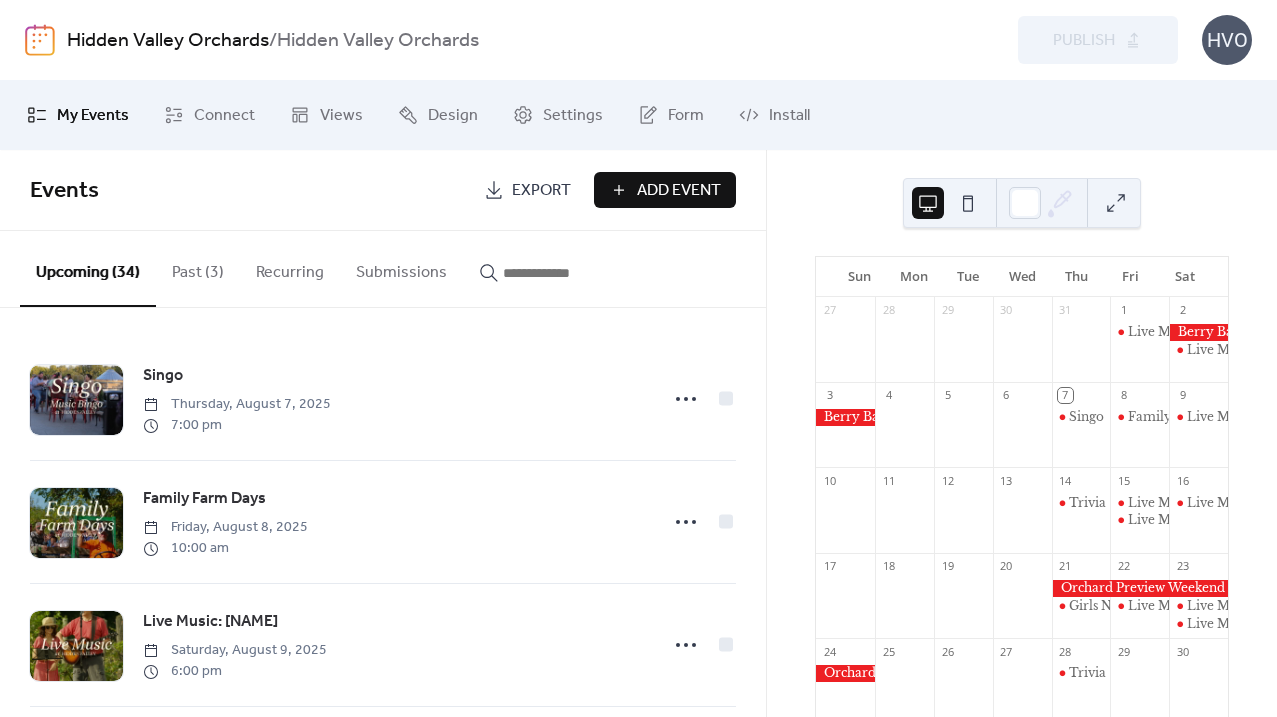 scroll, scrollTop: 63, scrollLeft: 0, axis: vertical 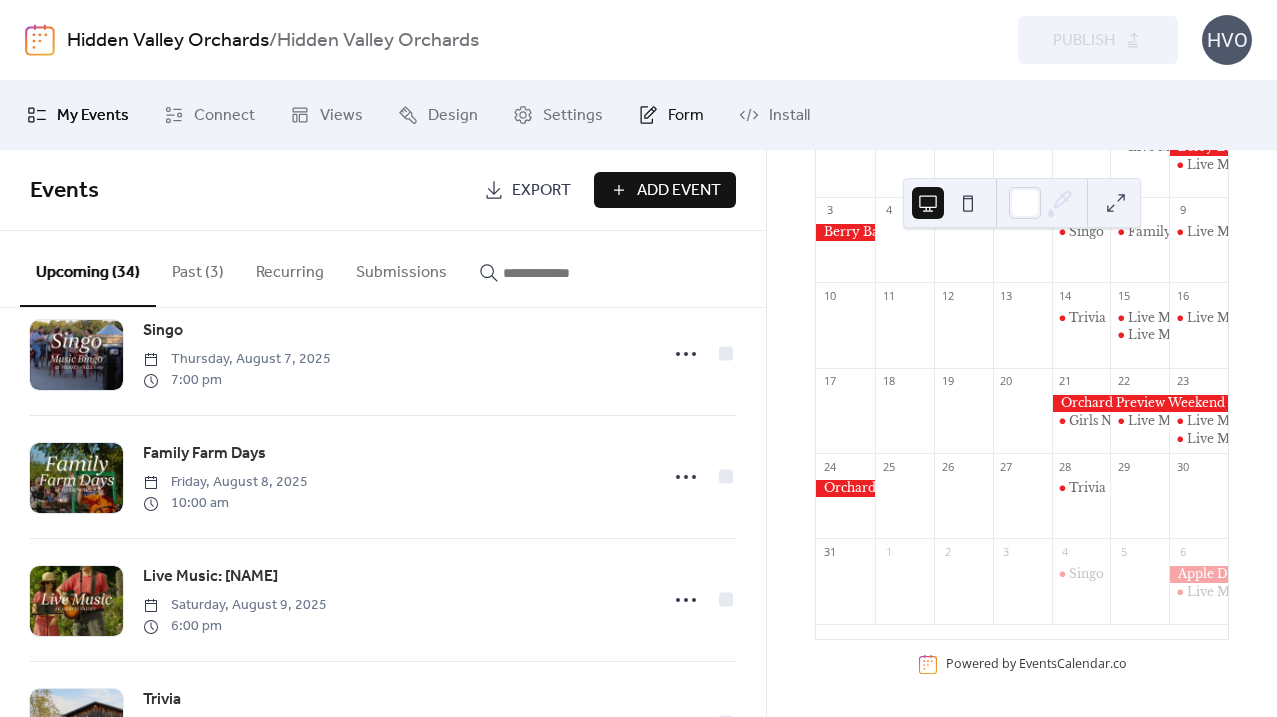 click on "Form" at bounding box center [686, 116] 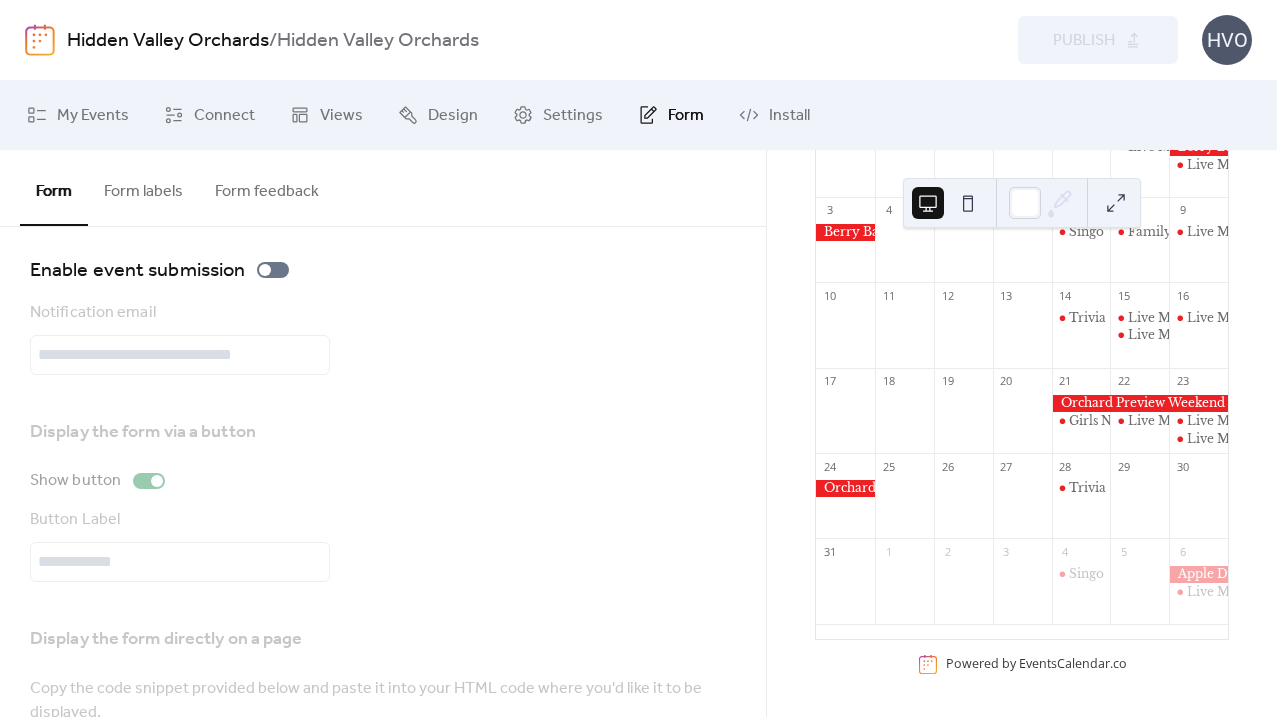 scroll, scrollTop: 0, scrollLeft: 0, axis: both 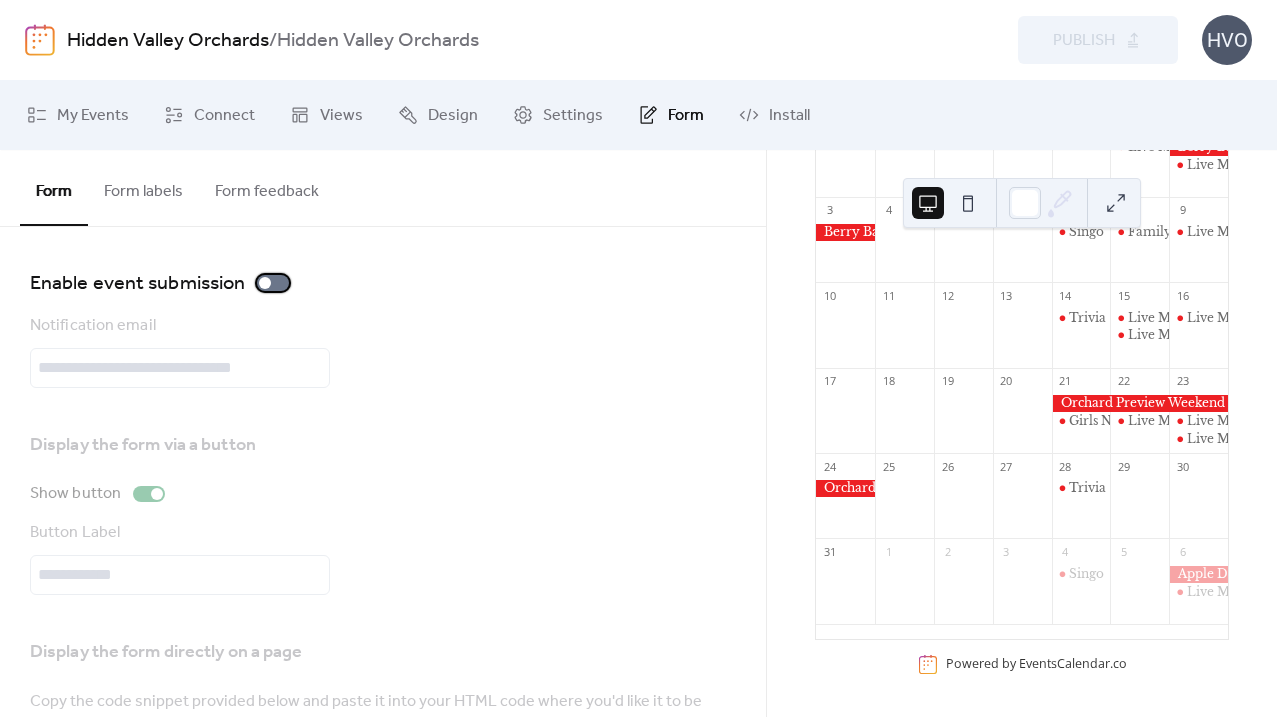click at bounding box center (265, 283) 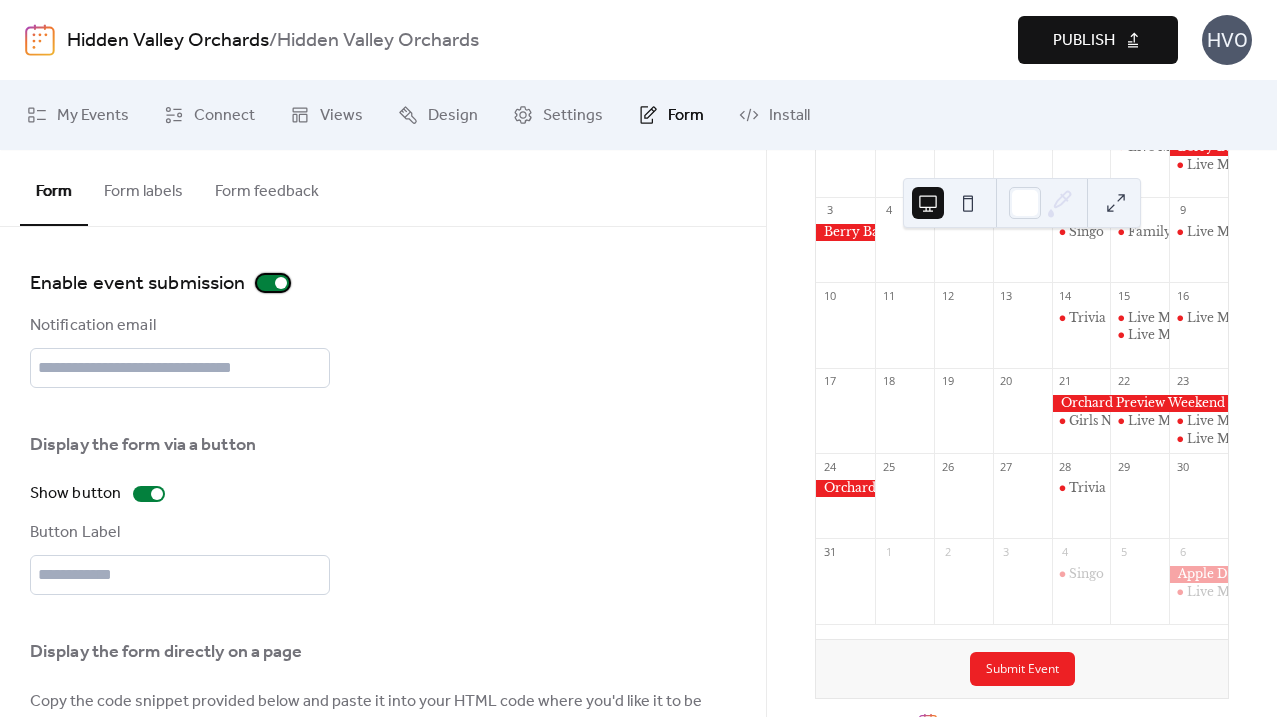 click at bounding box center [273, 283] 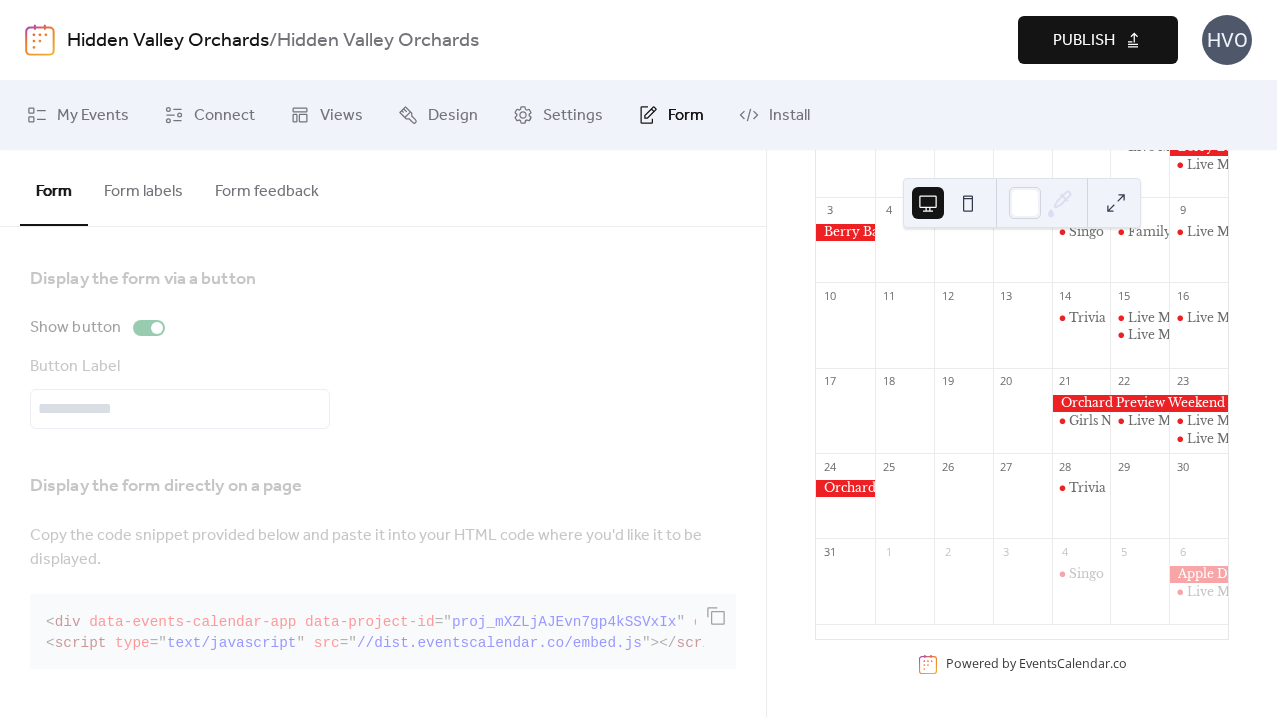 scroll, scrollTop: 0, scrollLeft: 0, axis: both 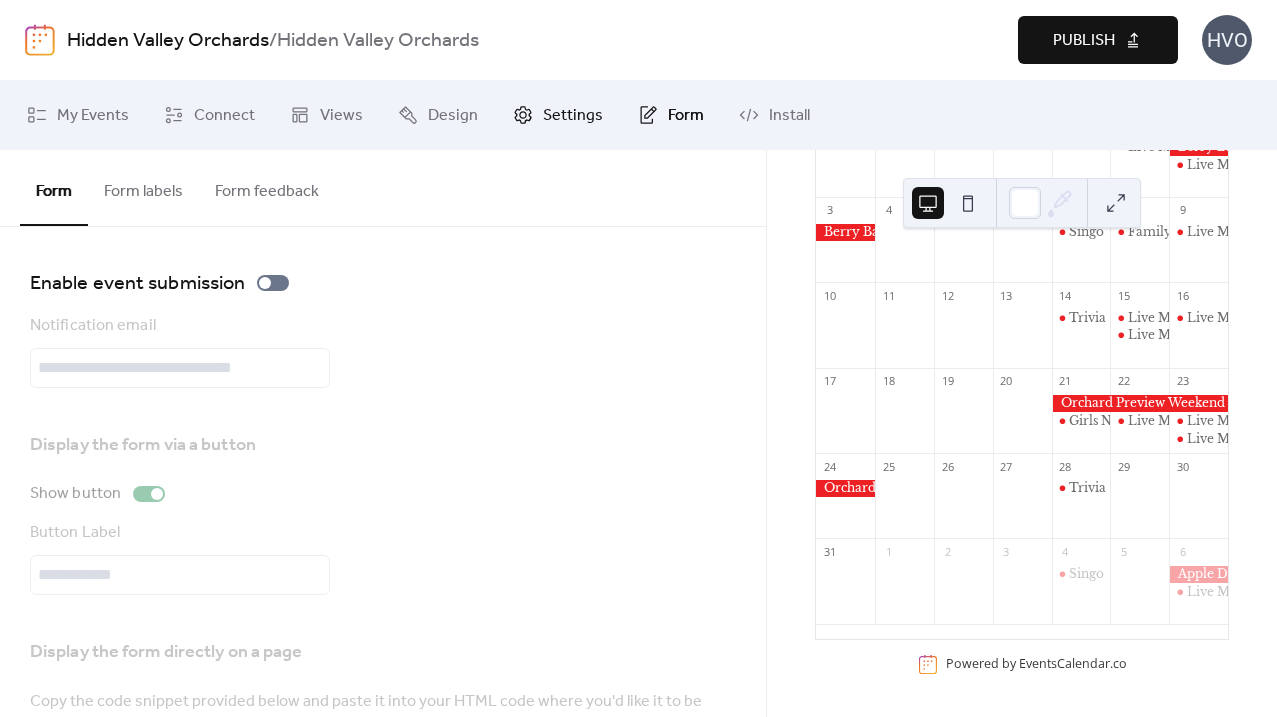 click on "Settings" at bounding box center [573, 116] 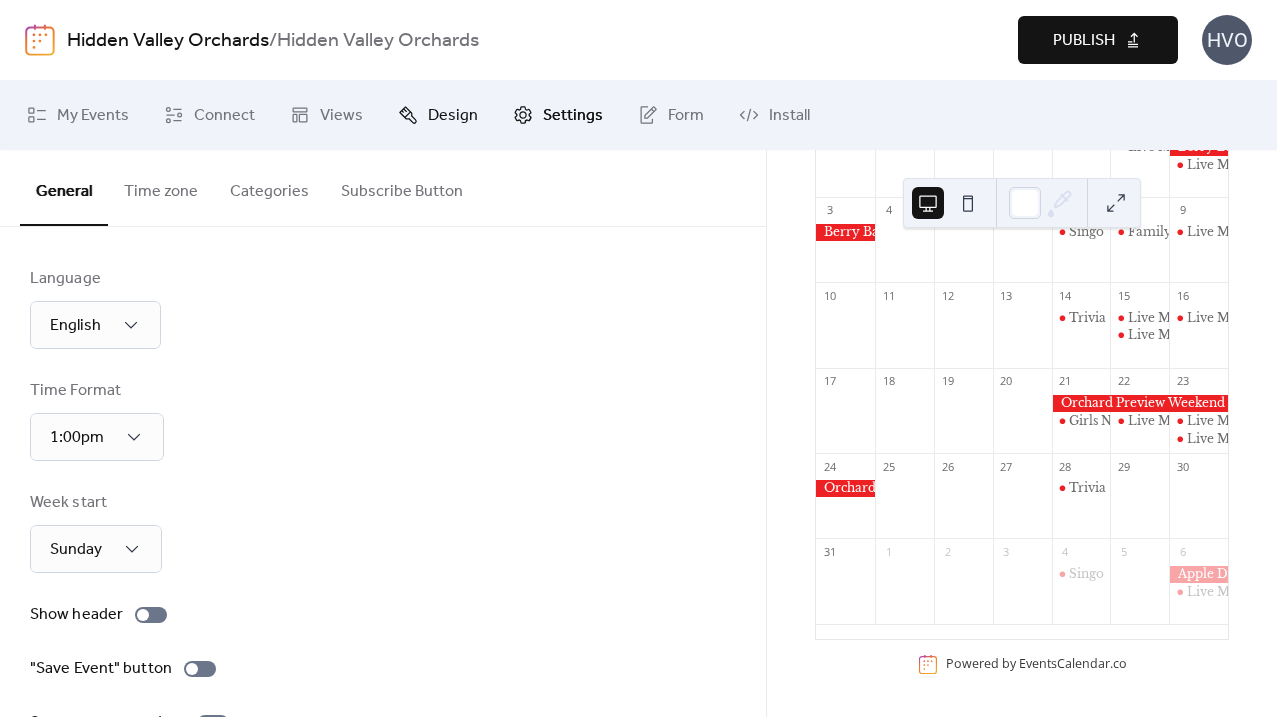 click on "Design" at bounding box center (453, 116) 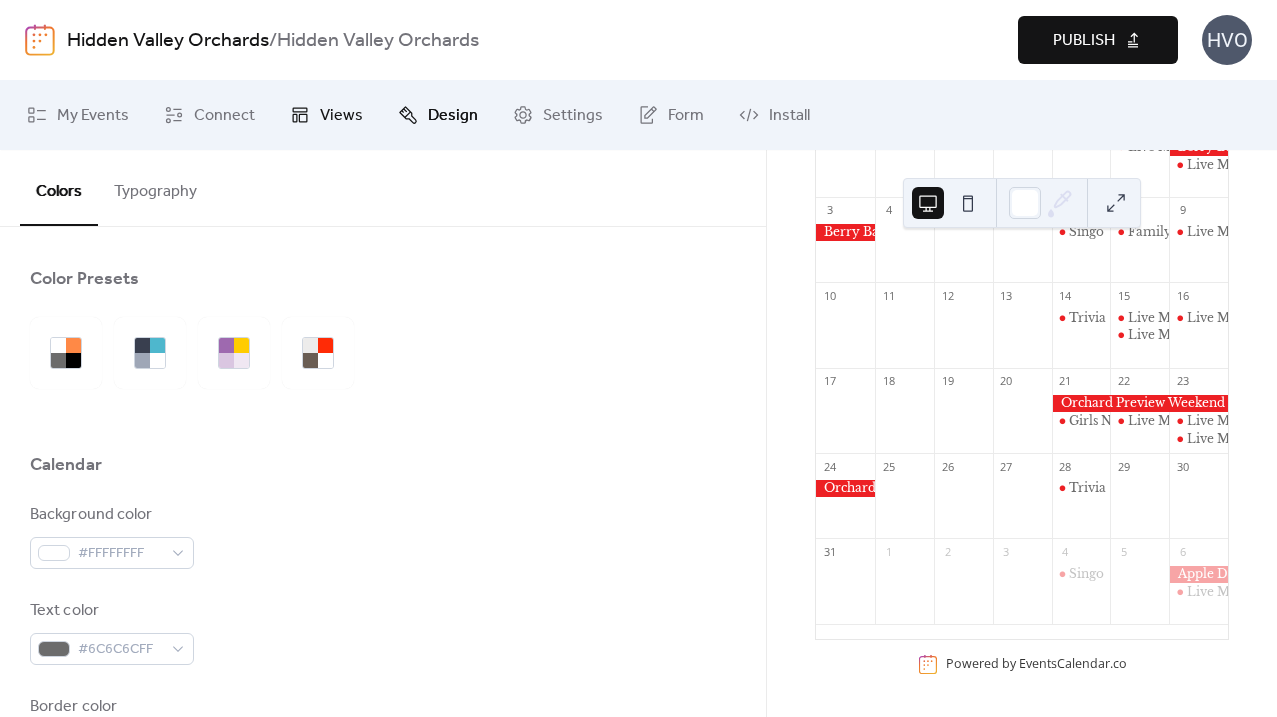 click on "Views" at bounding box center (341, 116) 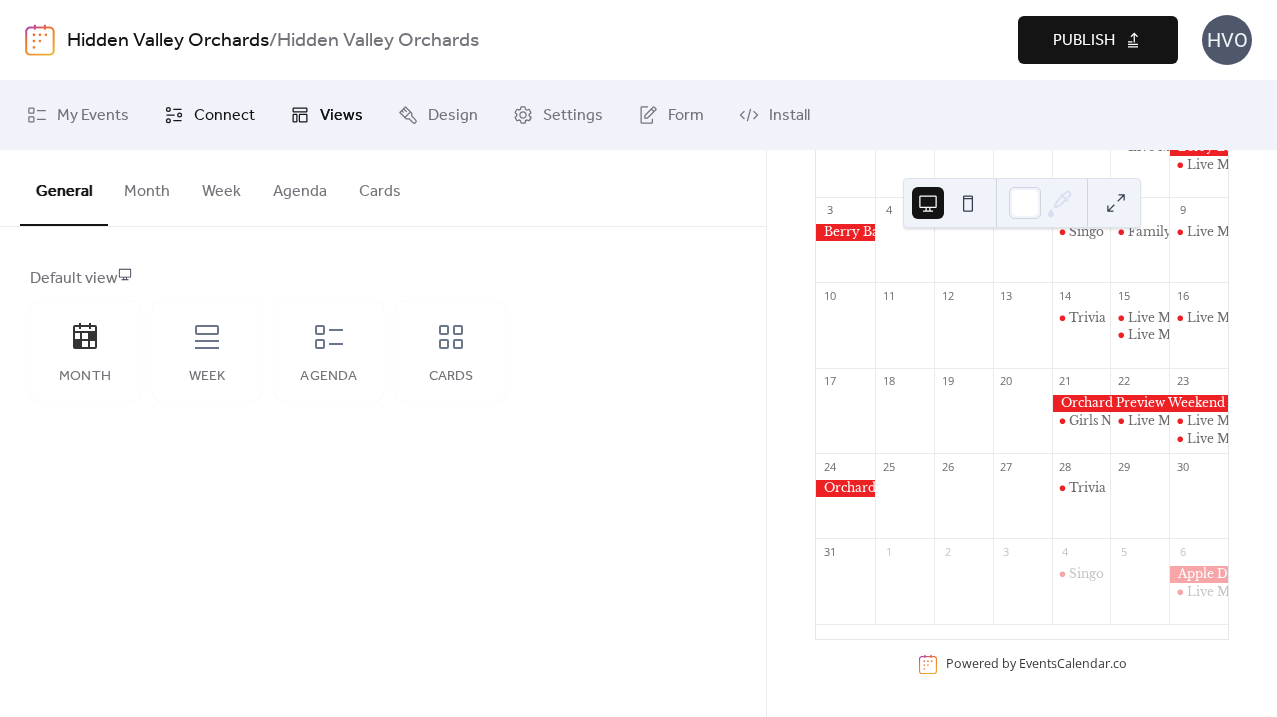 click on "Connect" at bounding box center (224, 116) 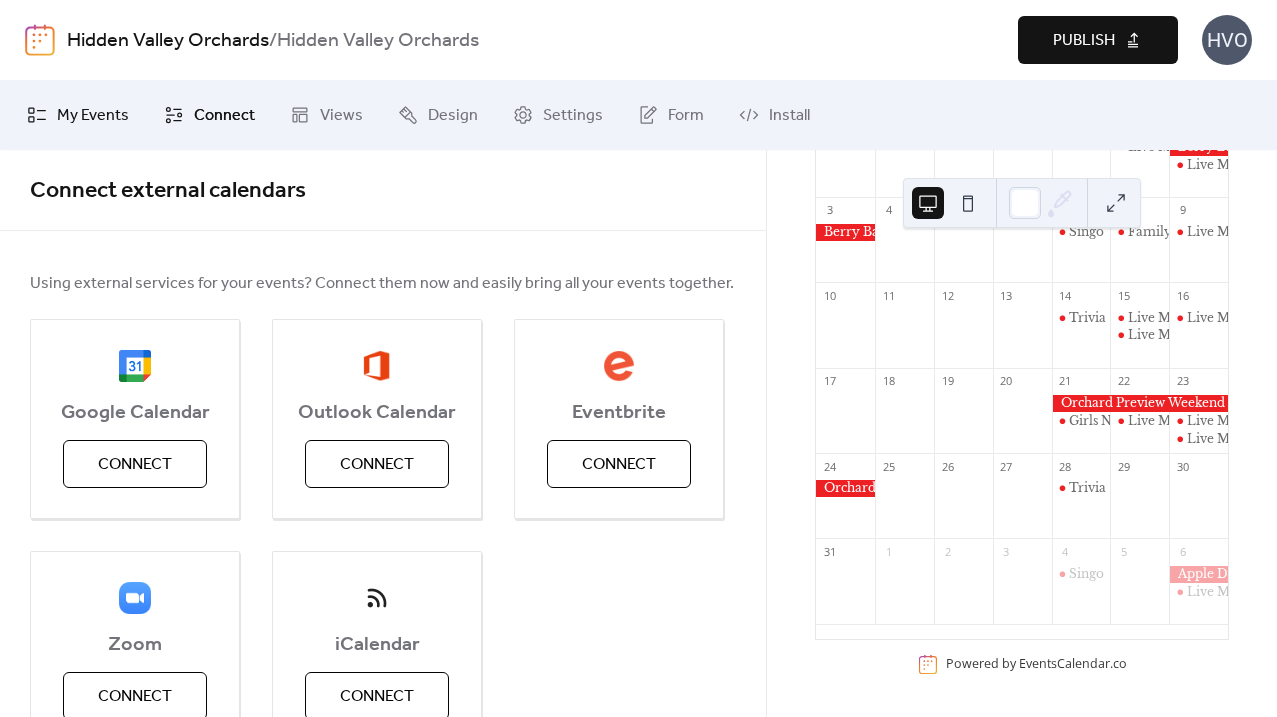 click on "My Events" at bounding box center (93, 116) 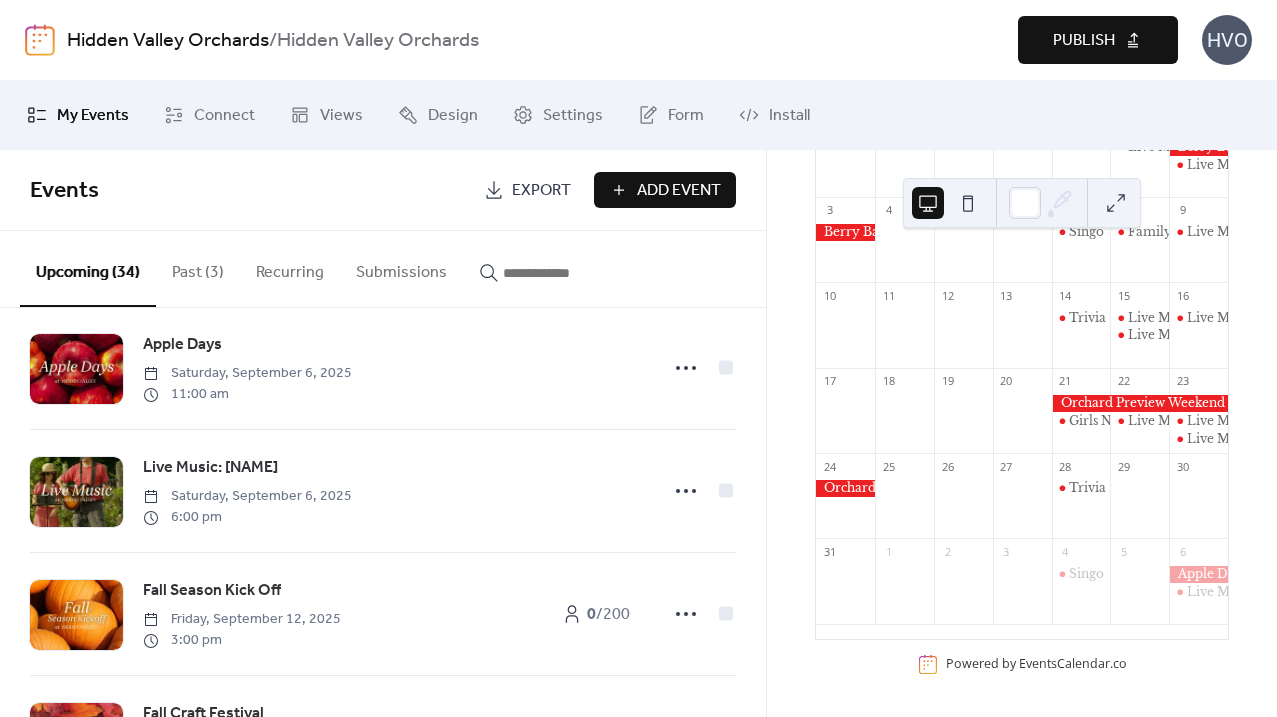 scroll, scrollTop: 1782, scrollLeft: 0, axis: vertical 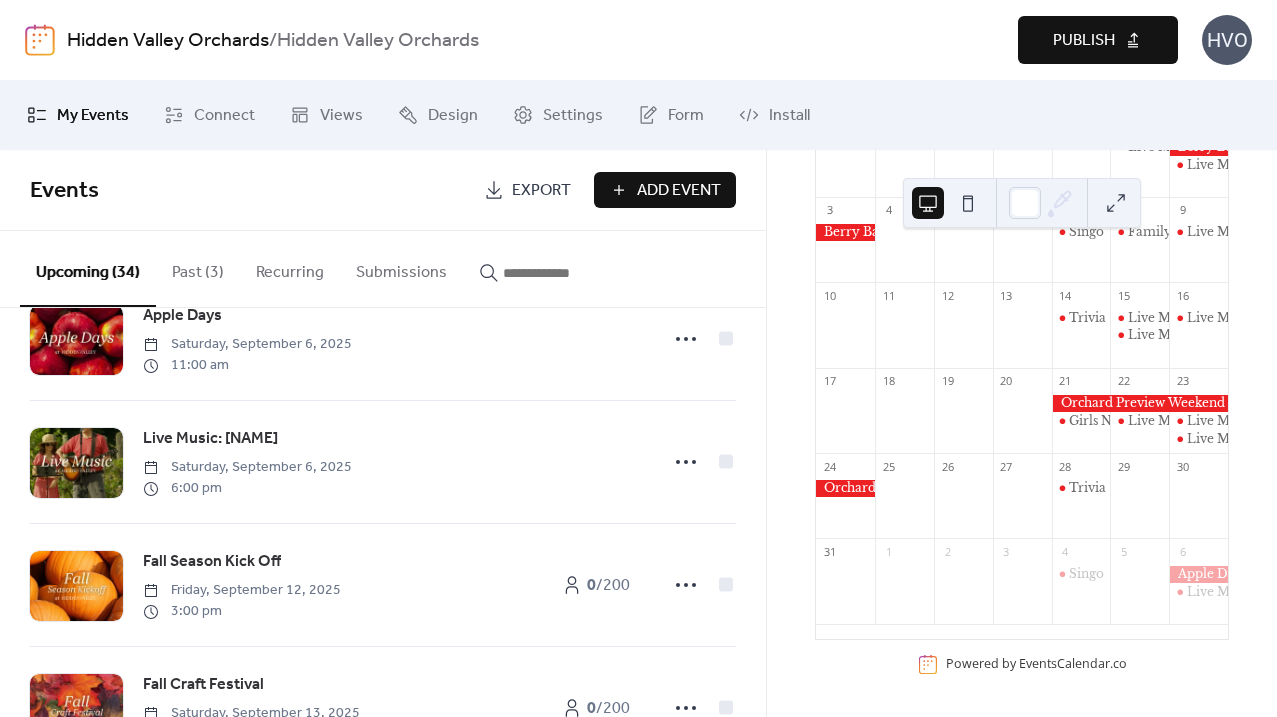 click on "Publish" at bounding box center (1084, 41) 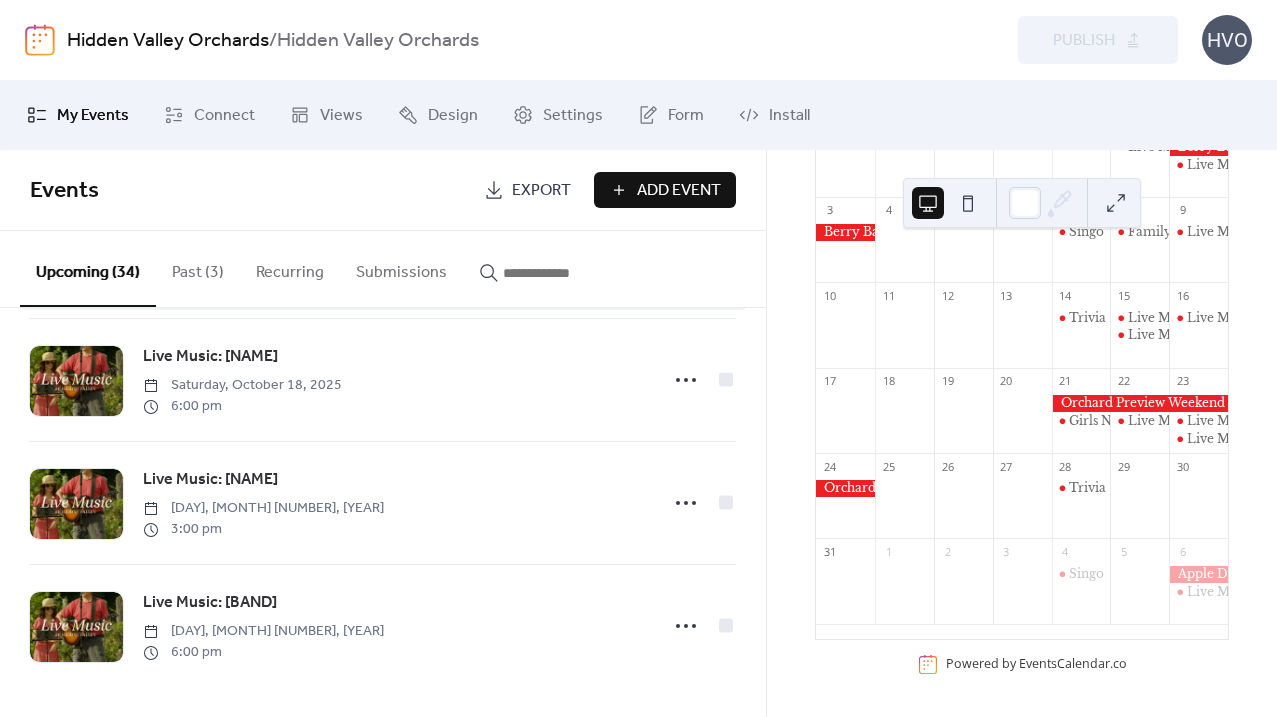 scroll, scrollTop: 3849, scrollLeft: 0, axis: vertical 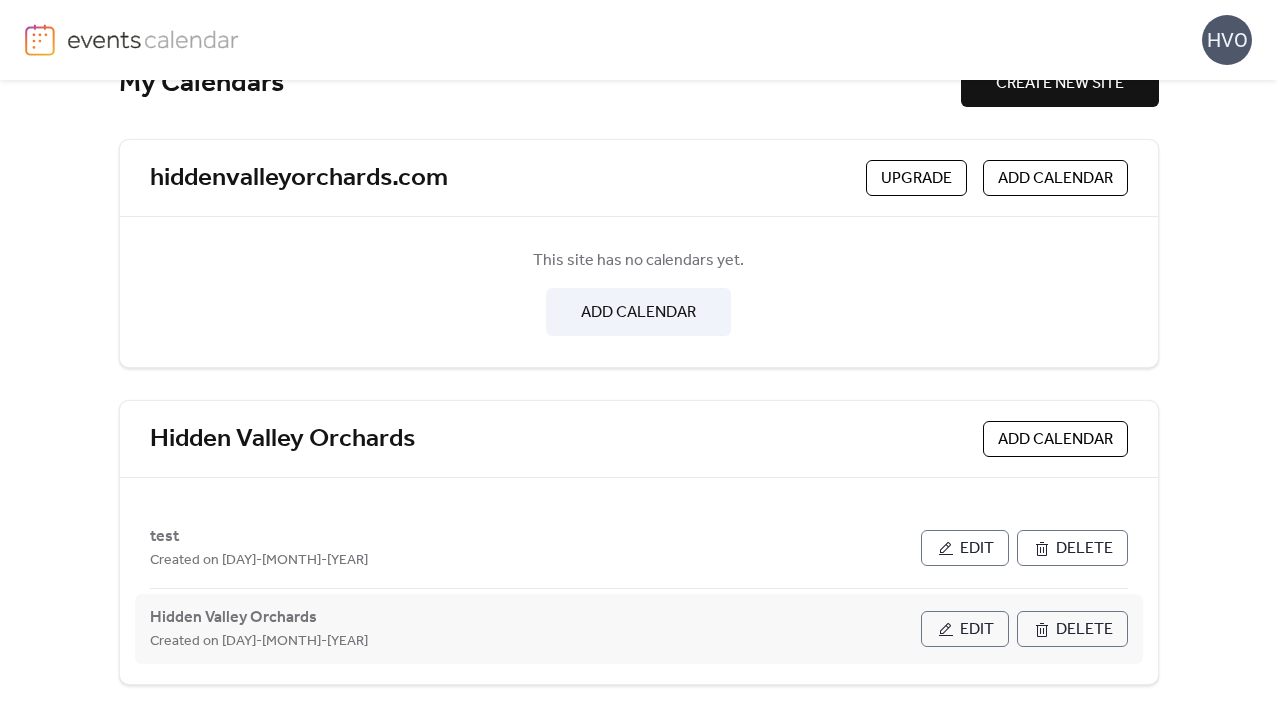 click on "Edit" at bounding box center [965, 629] 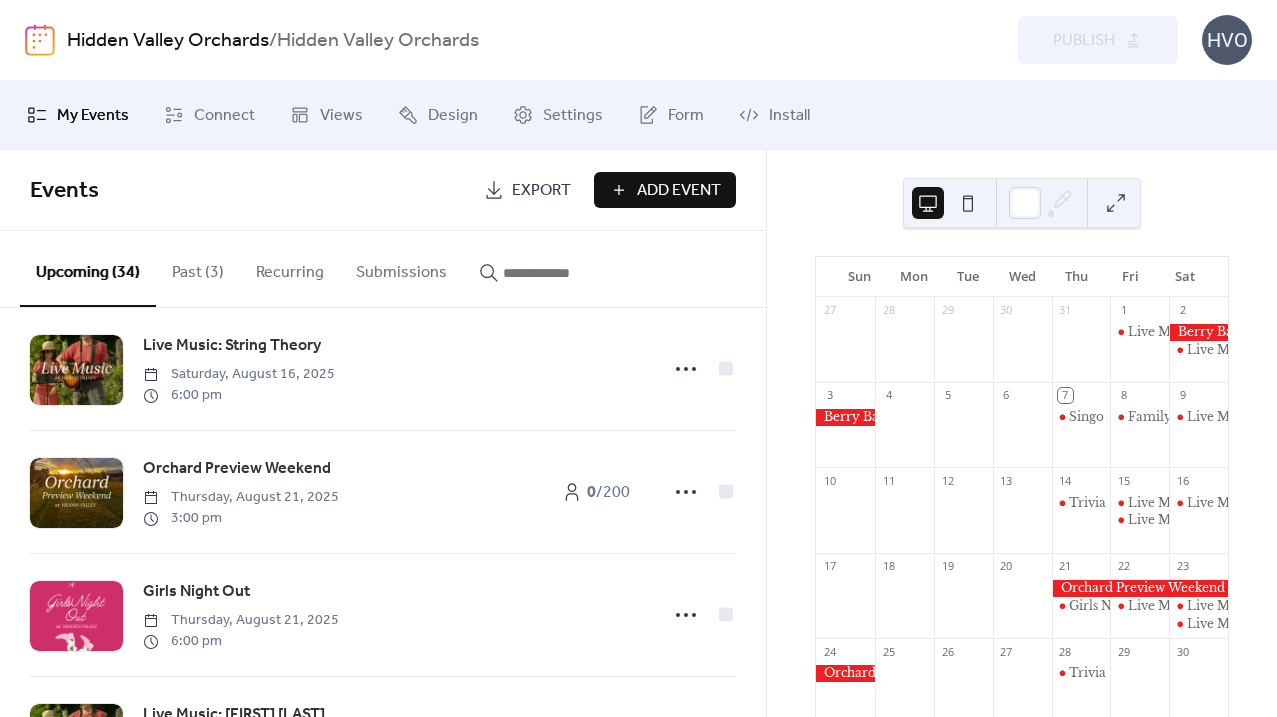 scroll, scrollTop: 771, scrollLeft: 0, axis: vertical 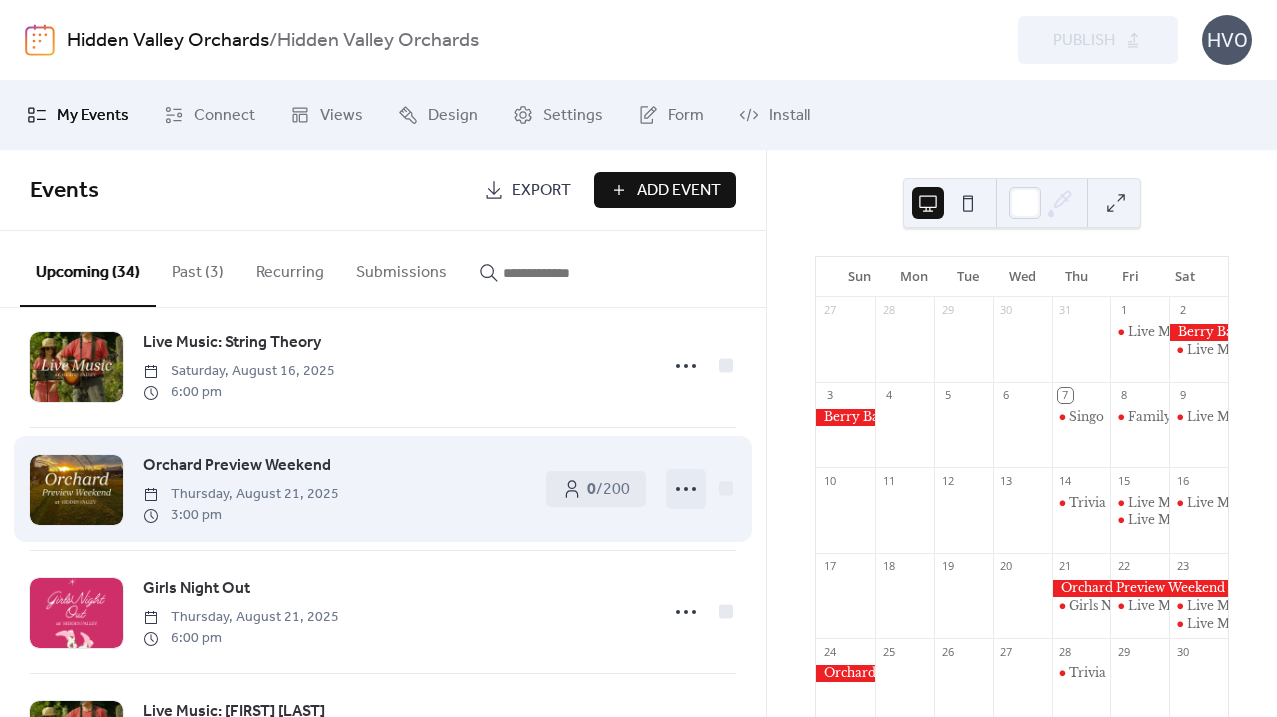 click 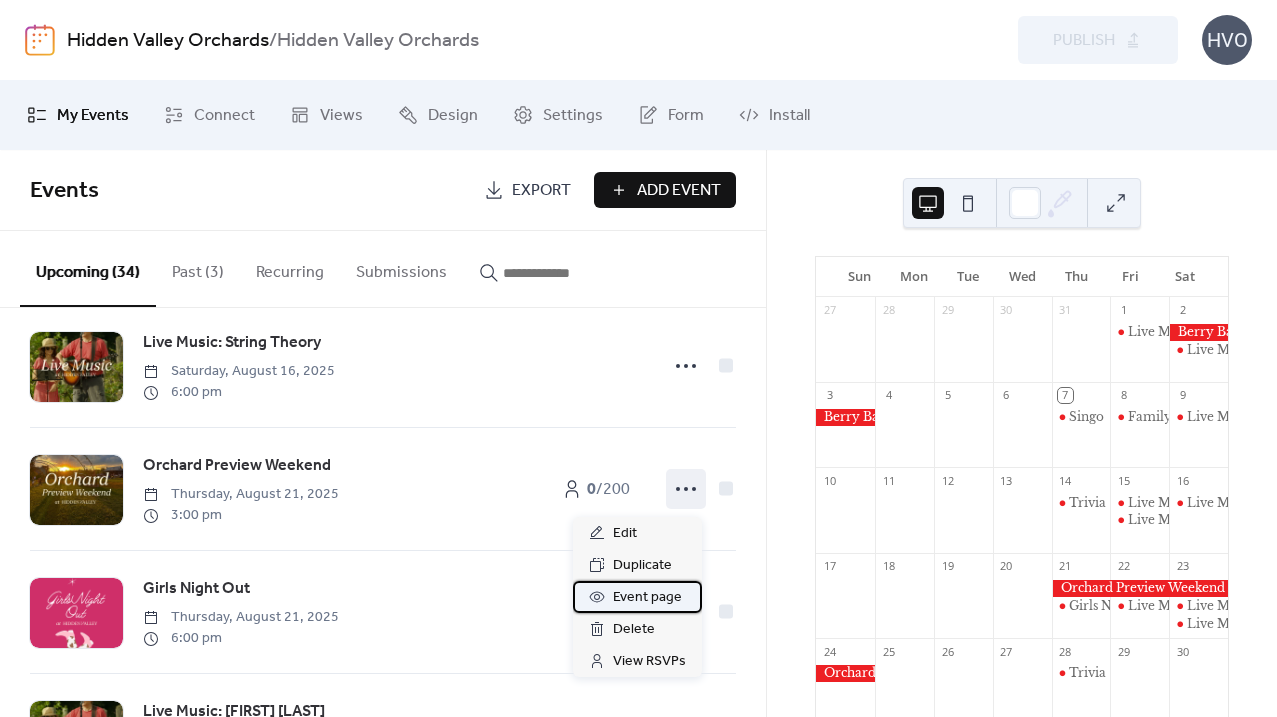 click on "Event page" at bounding box center [647, 598] 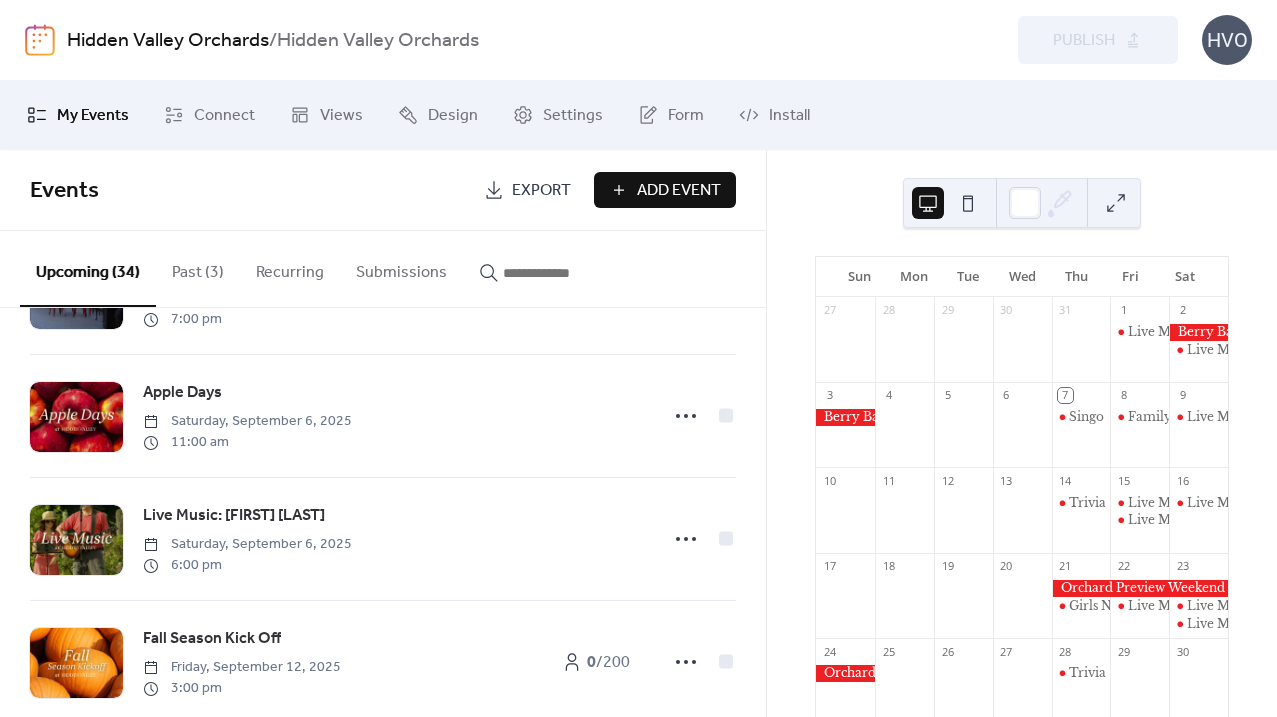 scroll, scrollTop: 1706, scrollLeft: 0, axis: vertical 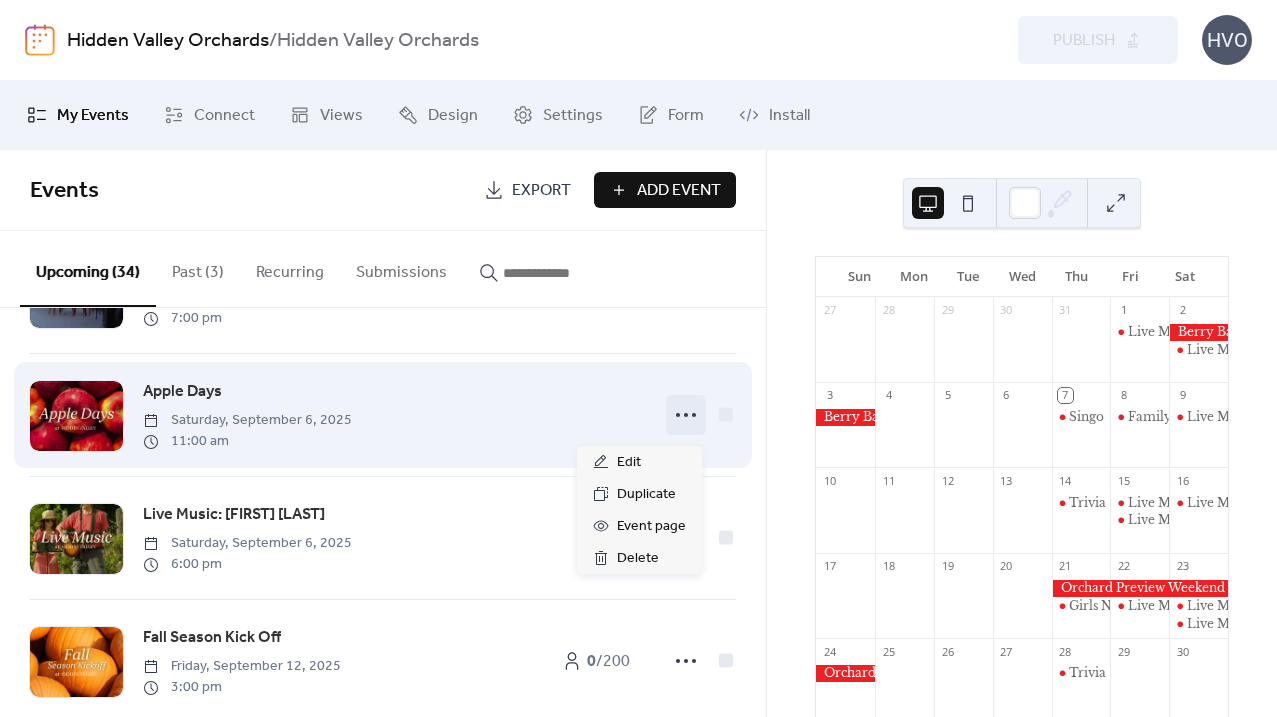 click 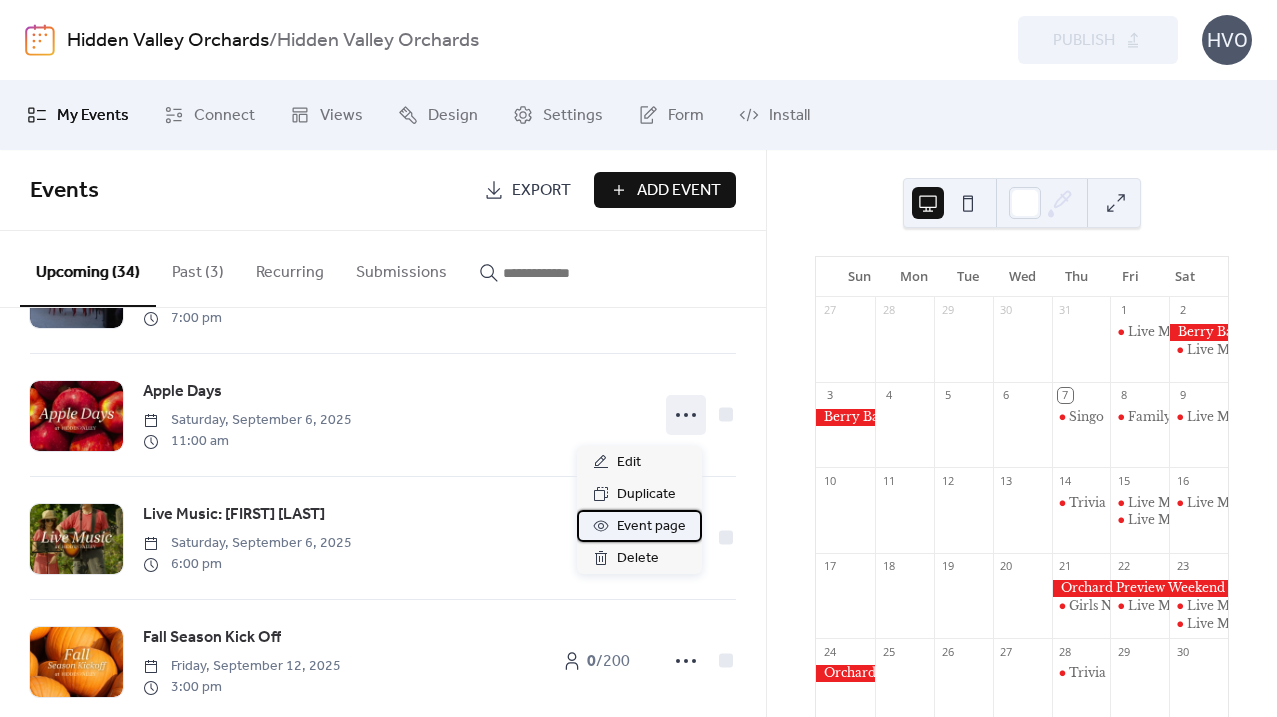 click on "Event page" at bounding box center (651, 527) 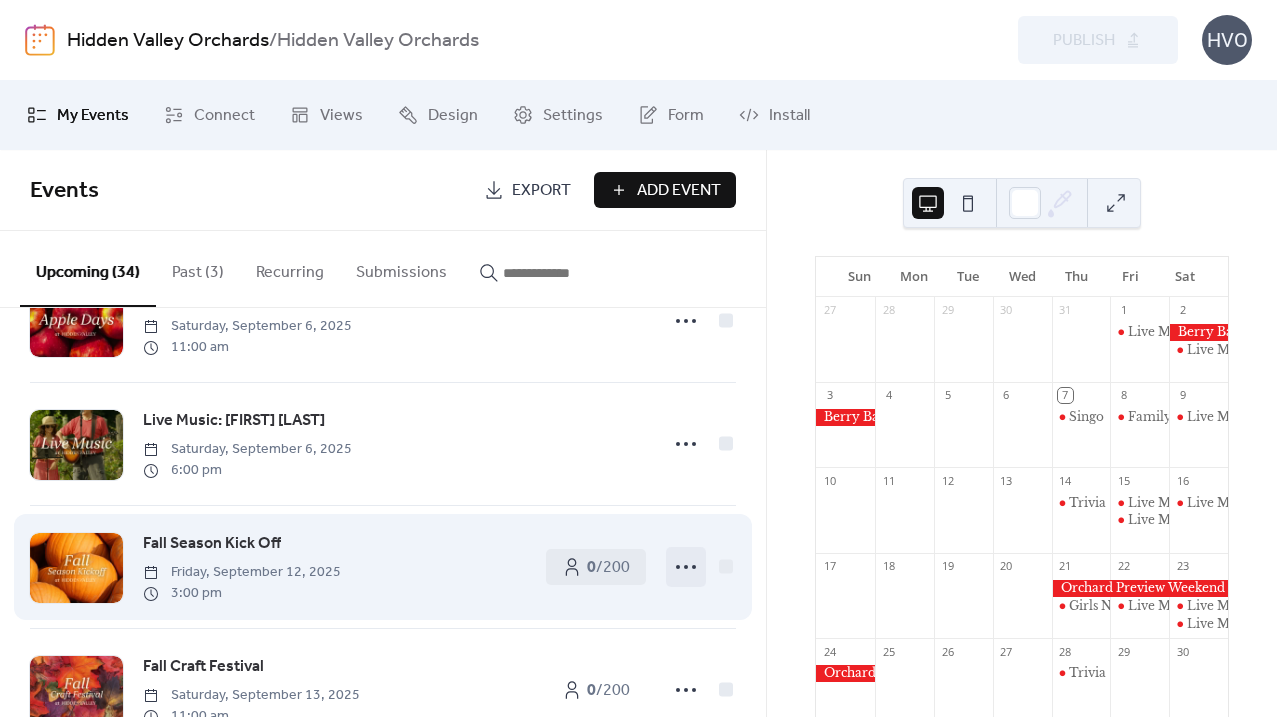 scroll, scrollTop: 1820, scrollLeft: 0, axis: vertical 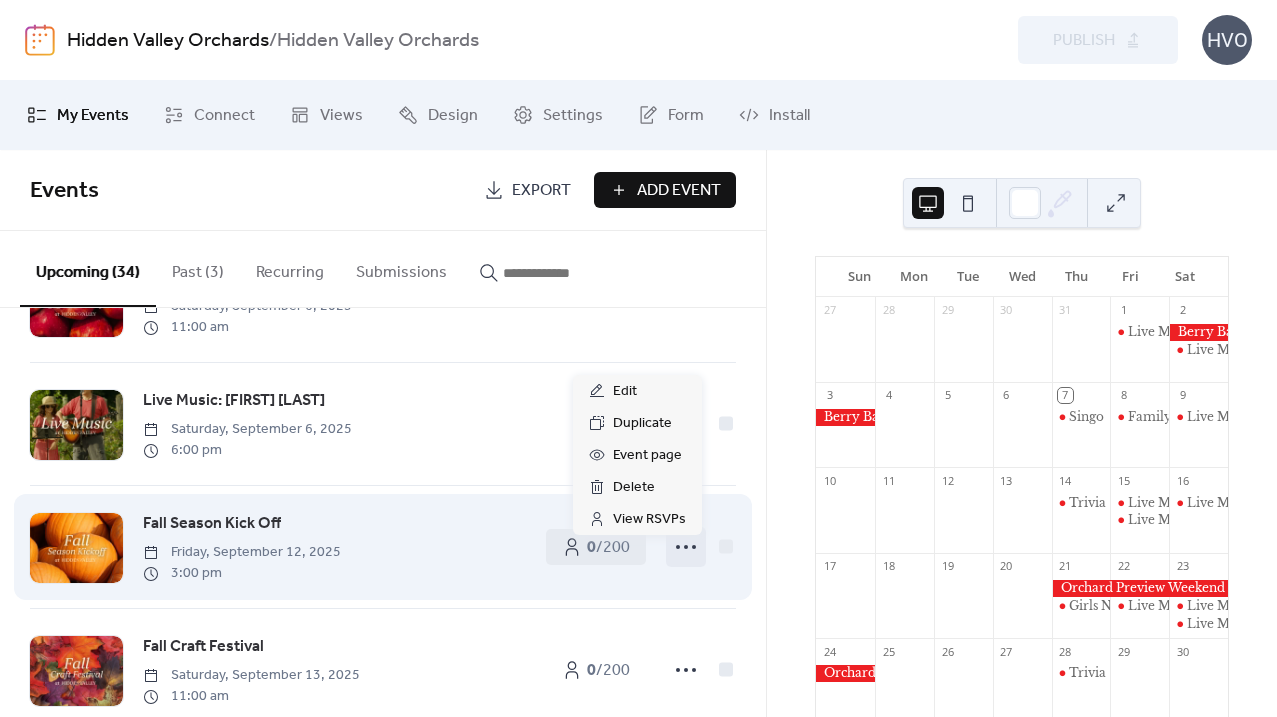 click 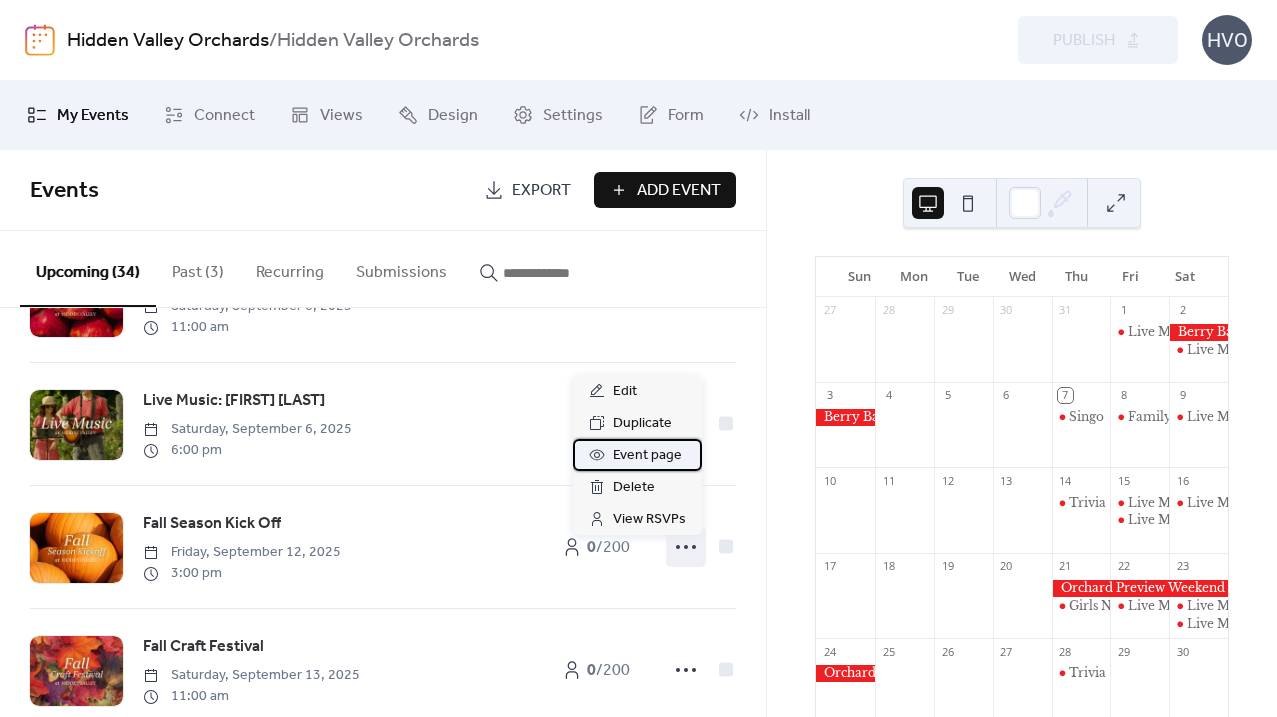 click on "Event page" at bounding box center (647, 456) 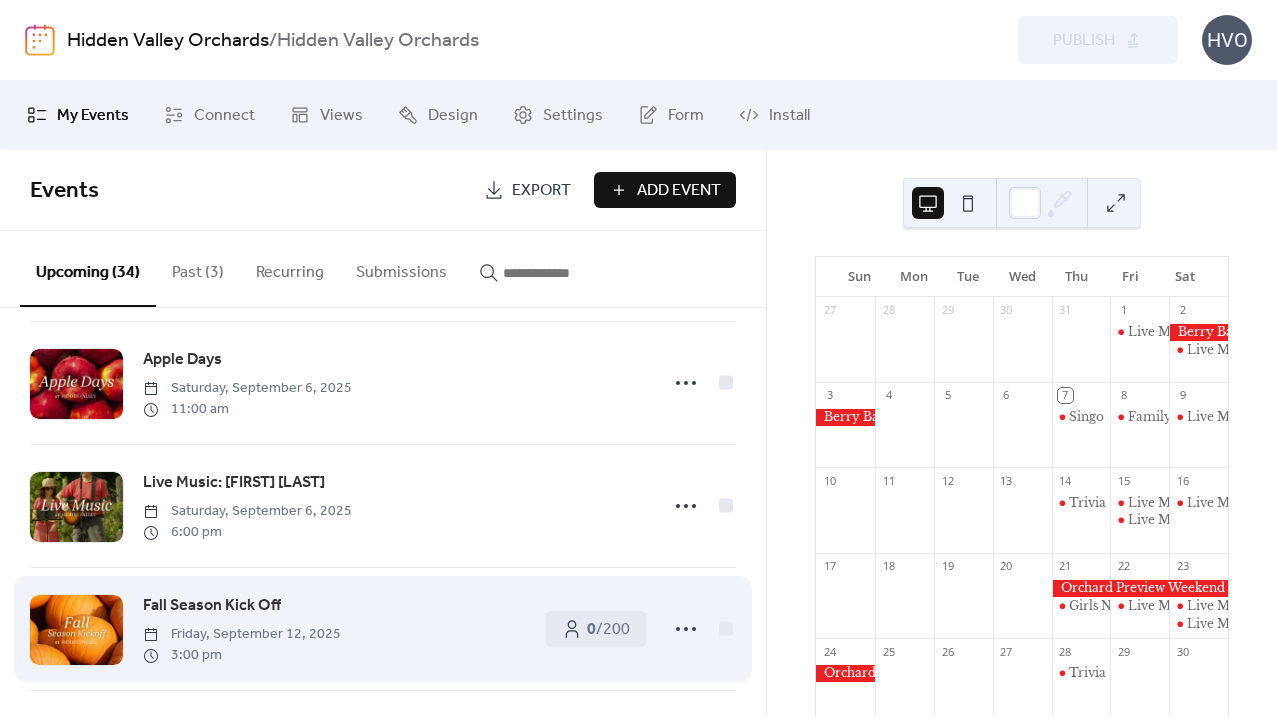 scroll, scrollTop: 1733, scrollLeft: 0, axis: vertical 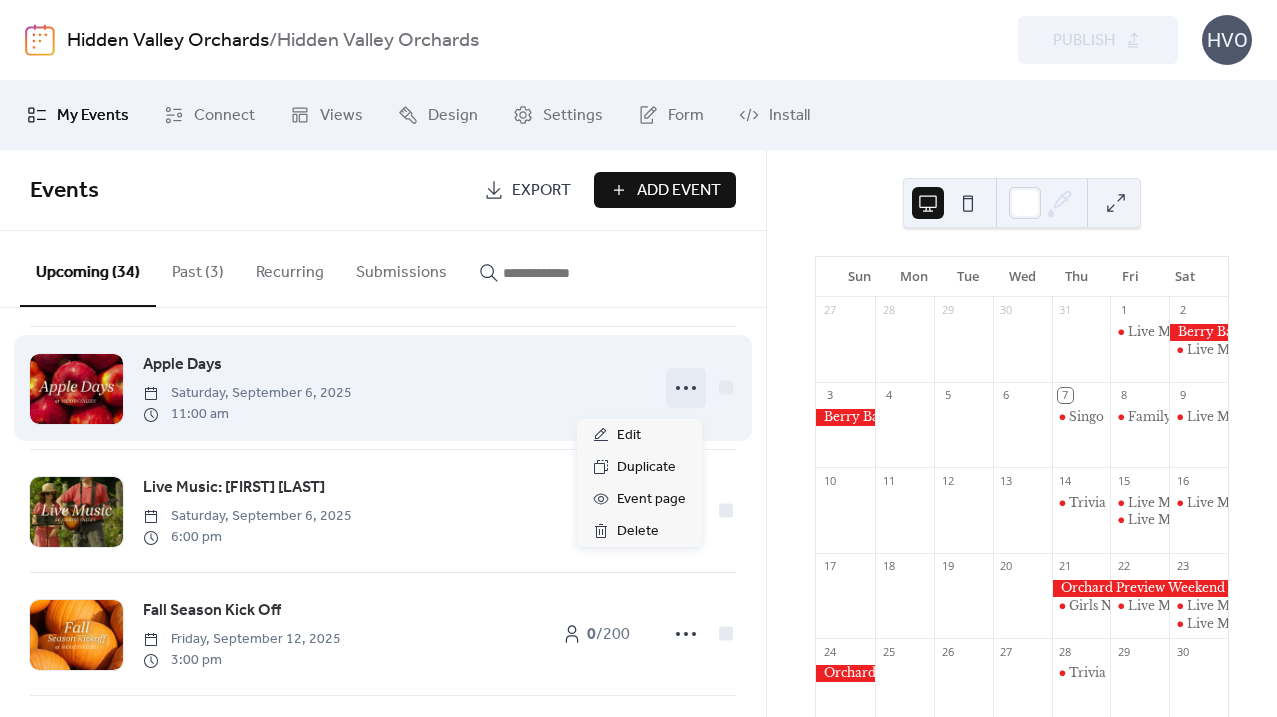 click 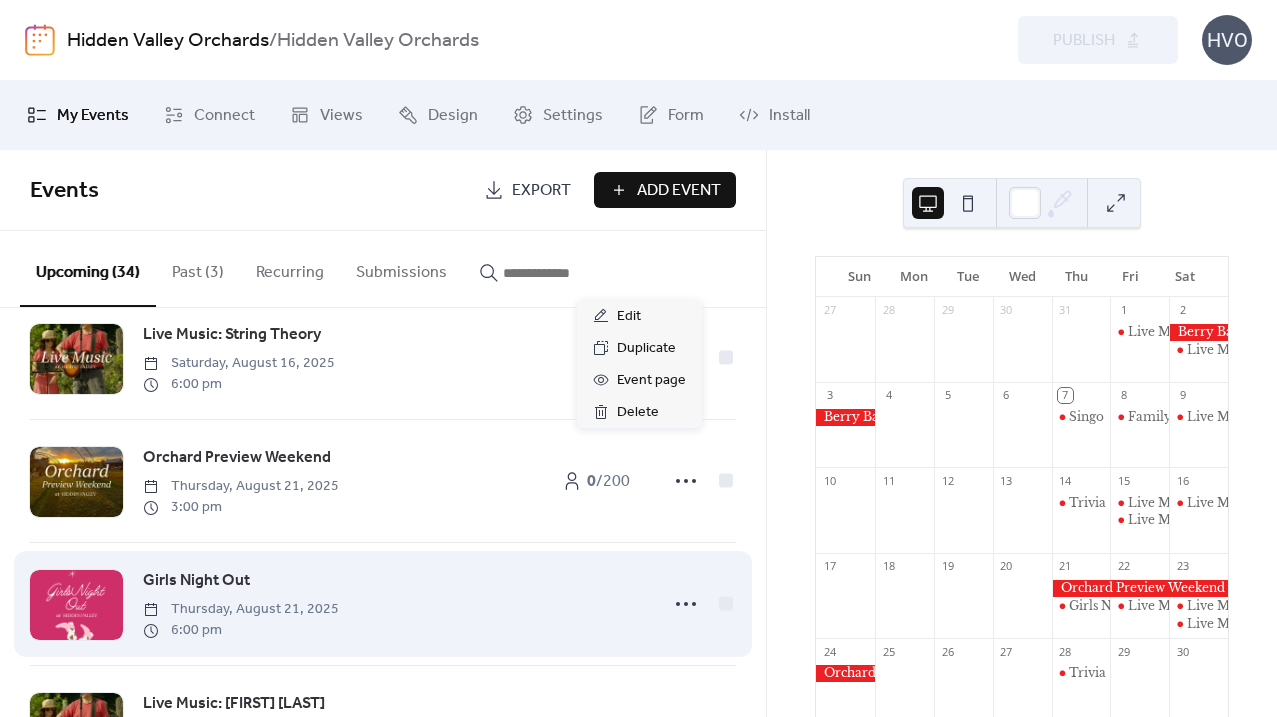 scroll, scrollTop: 785, scrollLeft: 0, axis: vertical 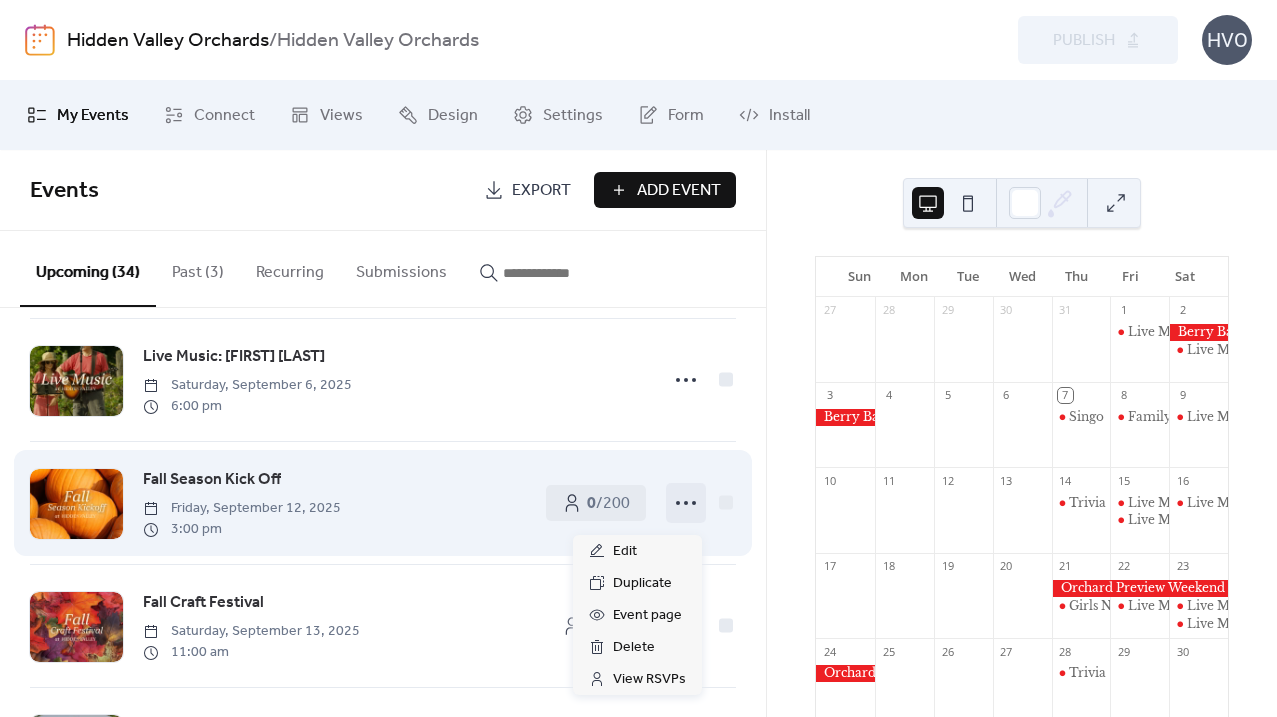 click 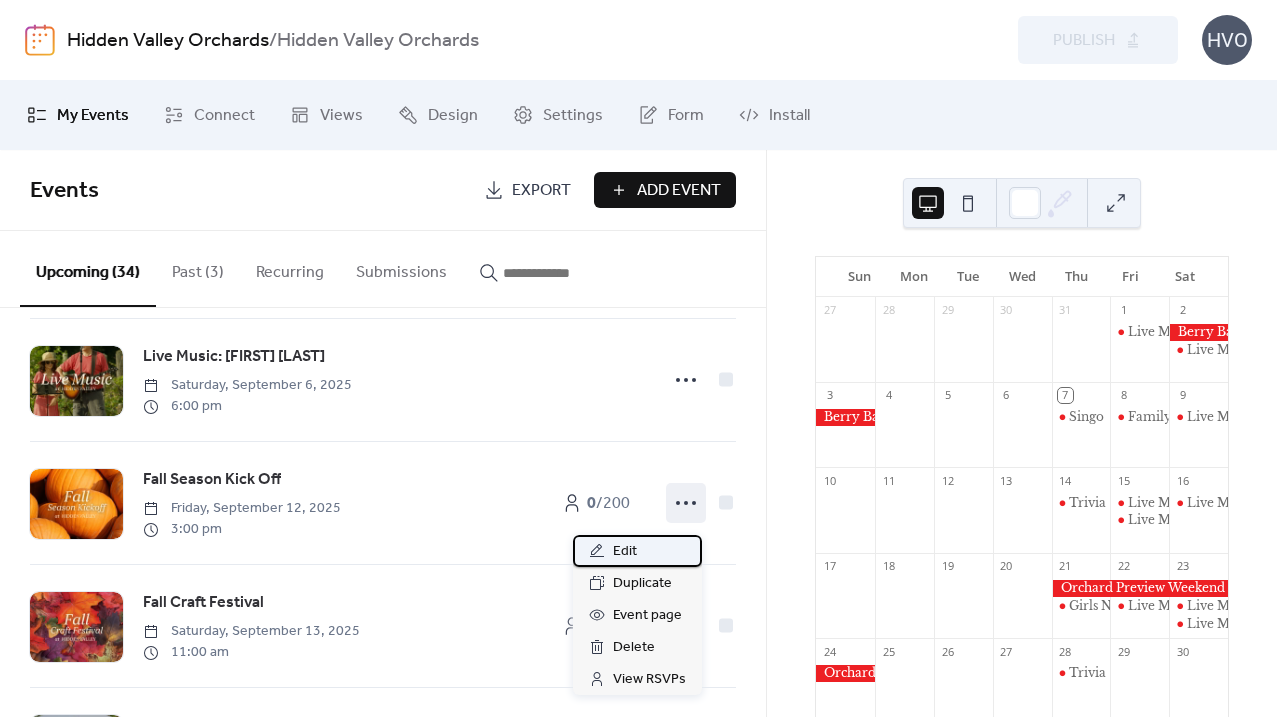 click on "Edit" at bounding box center [637, 551] 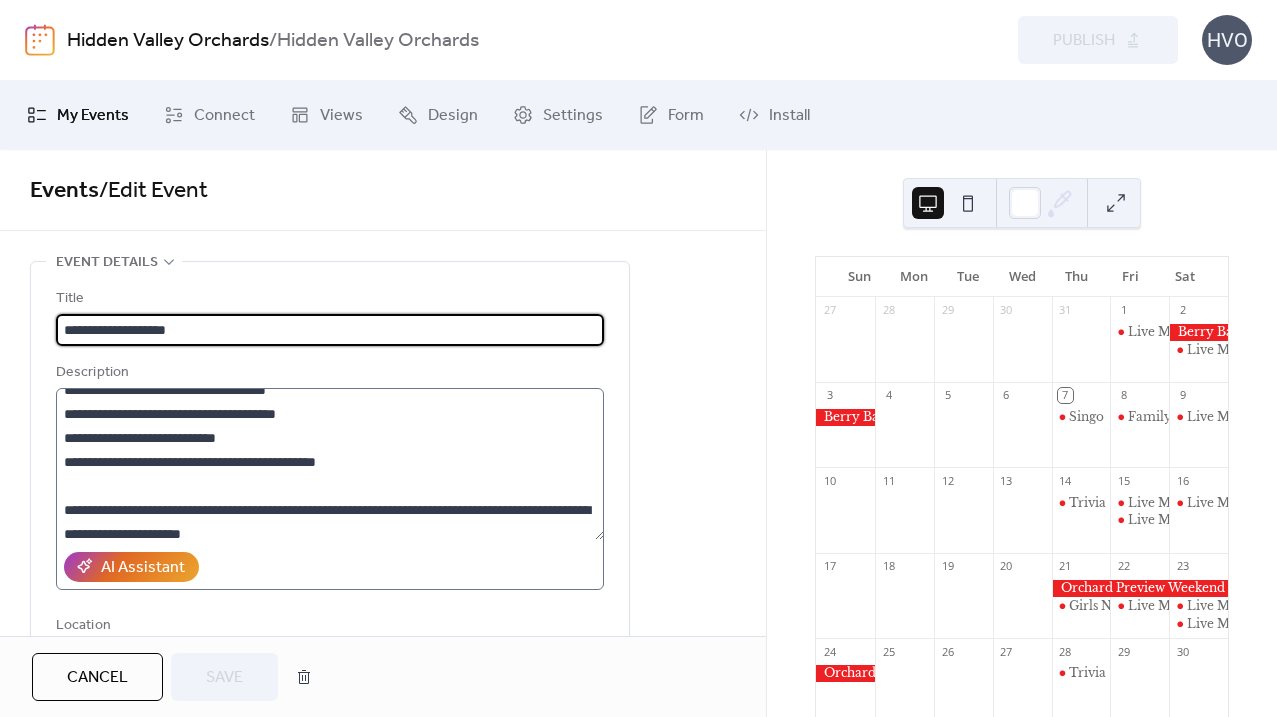 scroll, scrollTop: 264, scrollLeft: 0, axis: vertical 